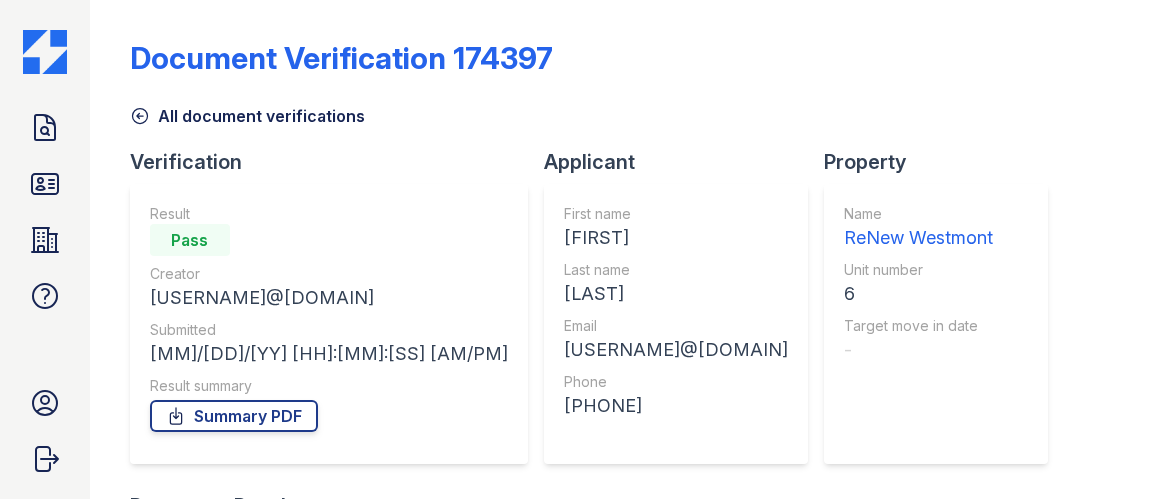 scroll, scrollTop: 0, scrollLeft: 0, axis: both 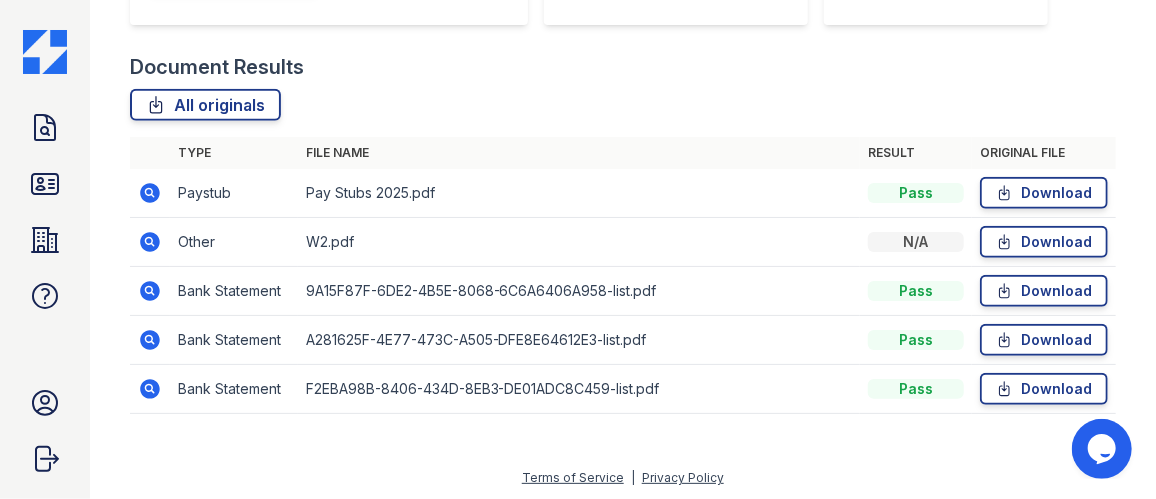 click 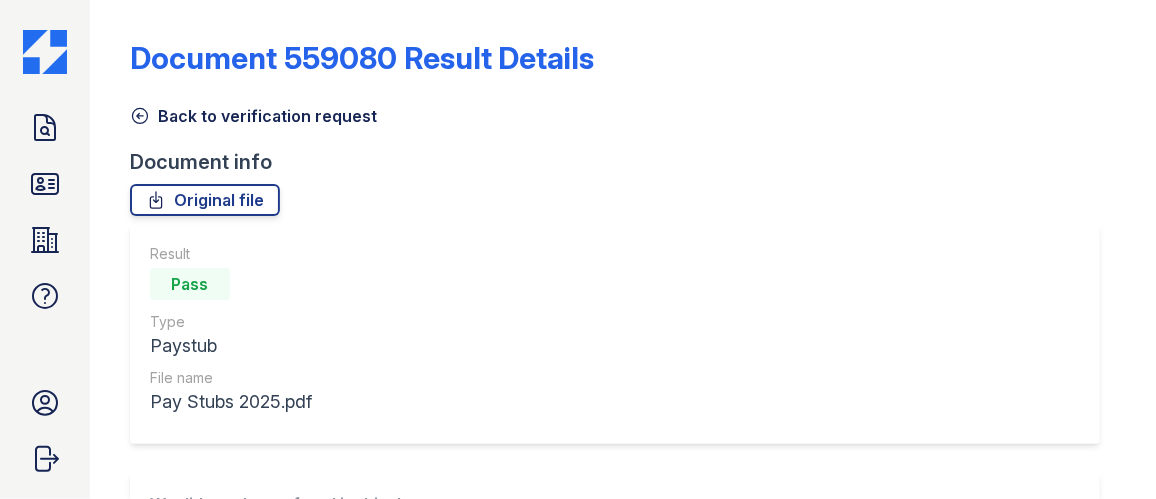 scroll, scrollTop: 0, scrollLeft: 0, axis: both 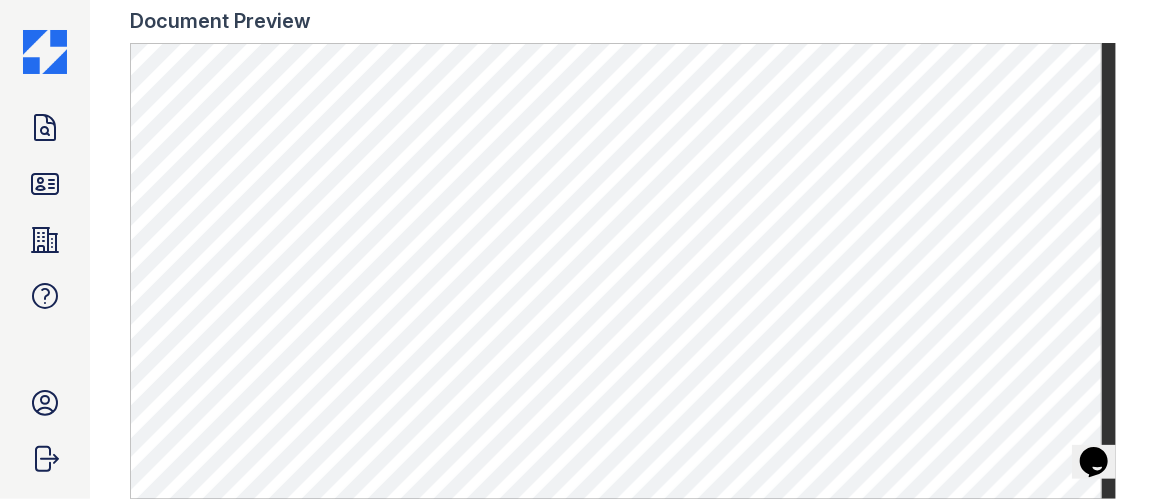 click on "Document Preview" at bounding box center (623, 21) 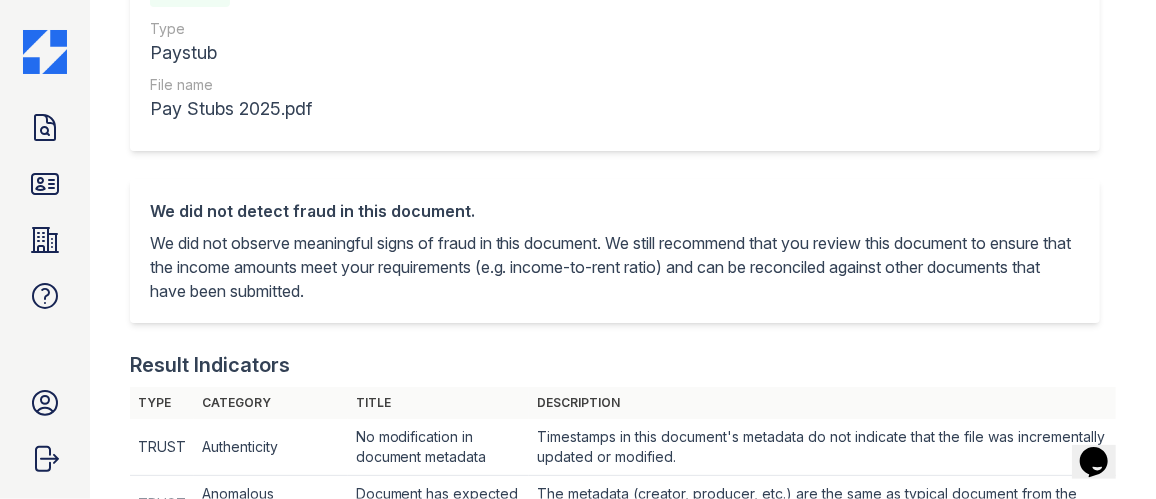 scroll, scrollTop: 0, scrollLeft: 0, axis: both 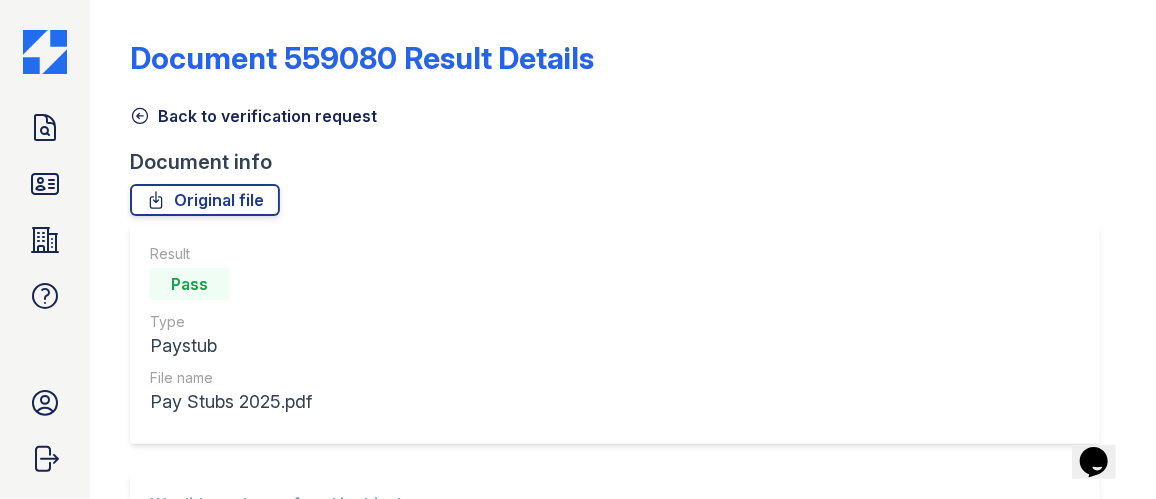 click 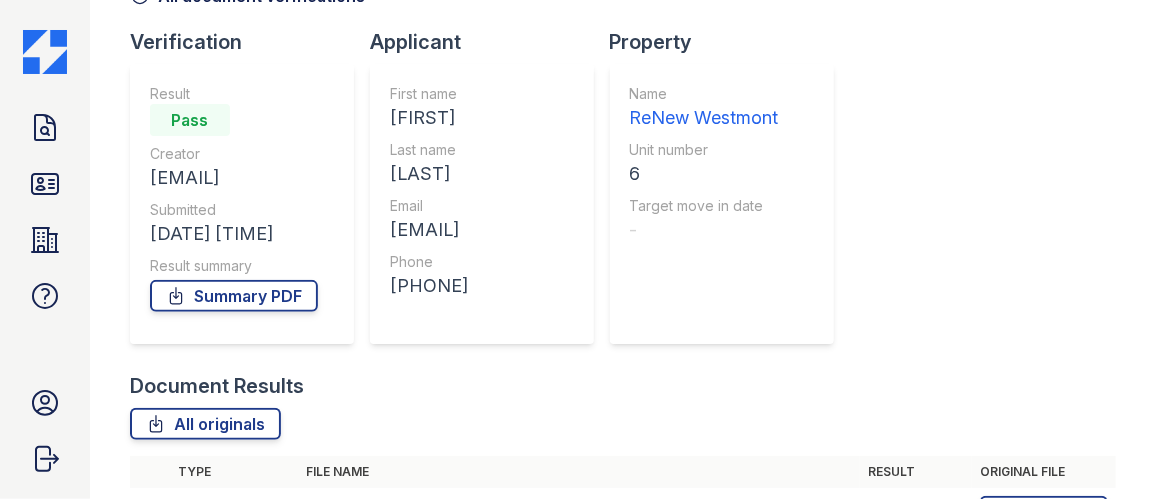scroll, scrollTop: 0, scrollLeft: 0, axis: both 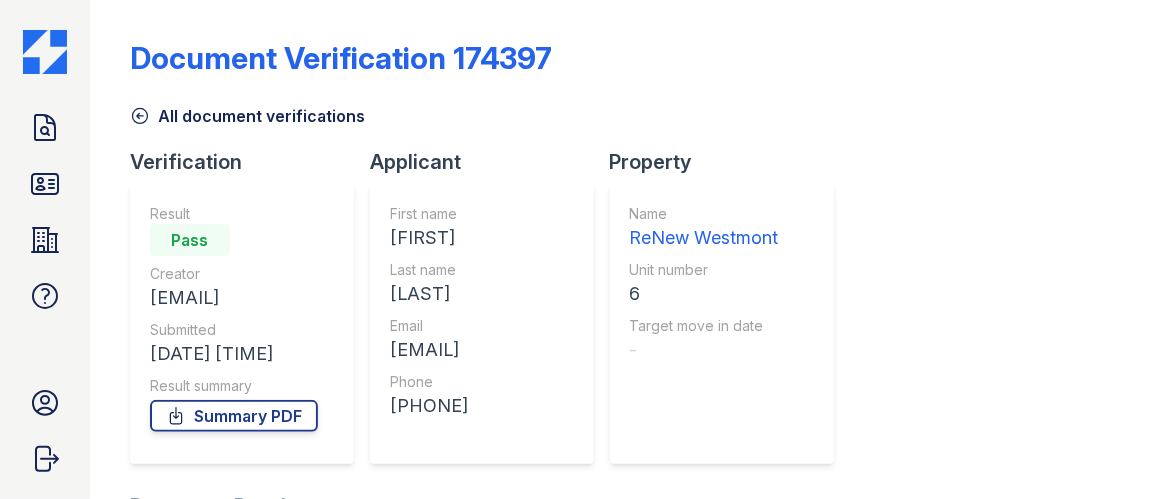 click 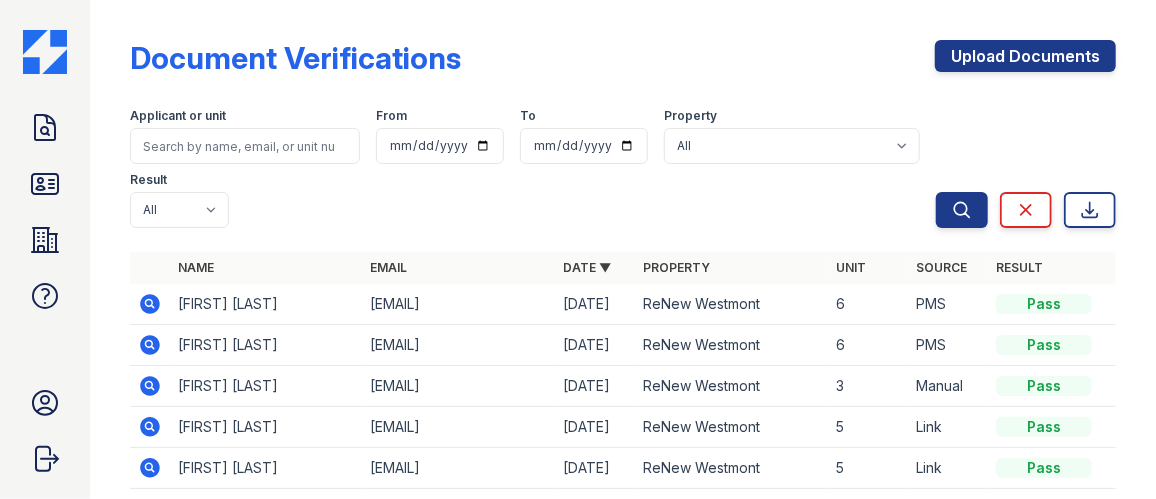 scroll, scrollTop: 52, scrollLeft: 0, axis: vertical 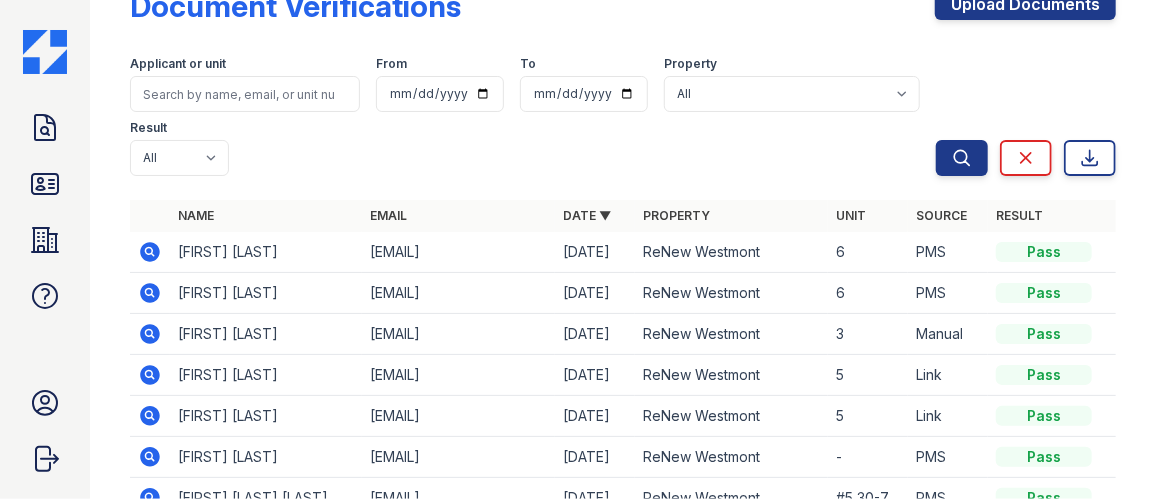 click 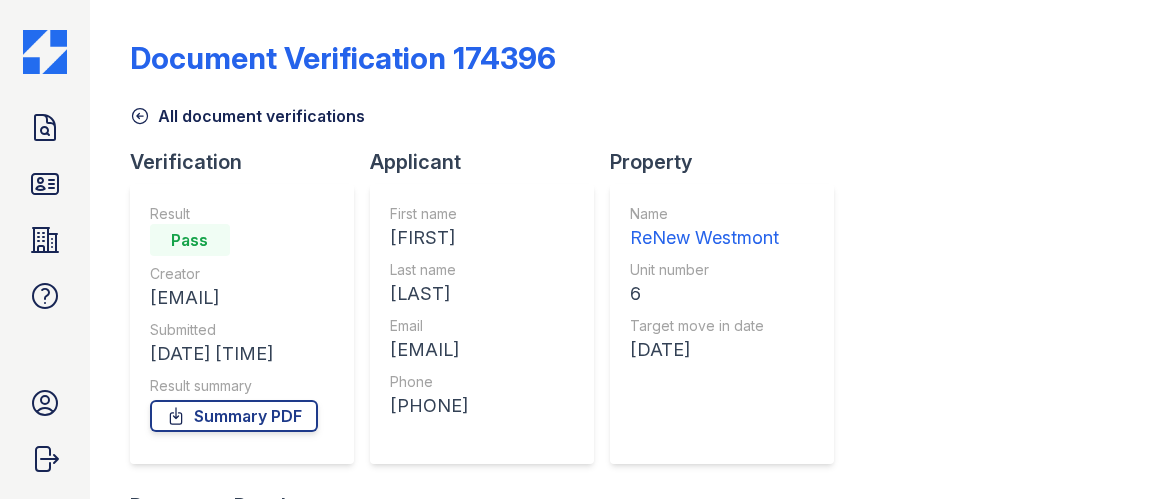 scroll, scrollTop: 0, scrollLeft: 0, axis: both 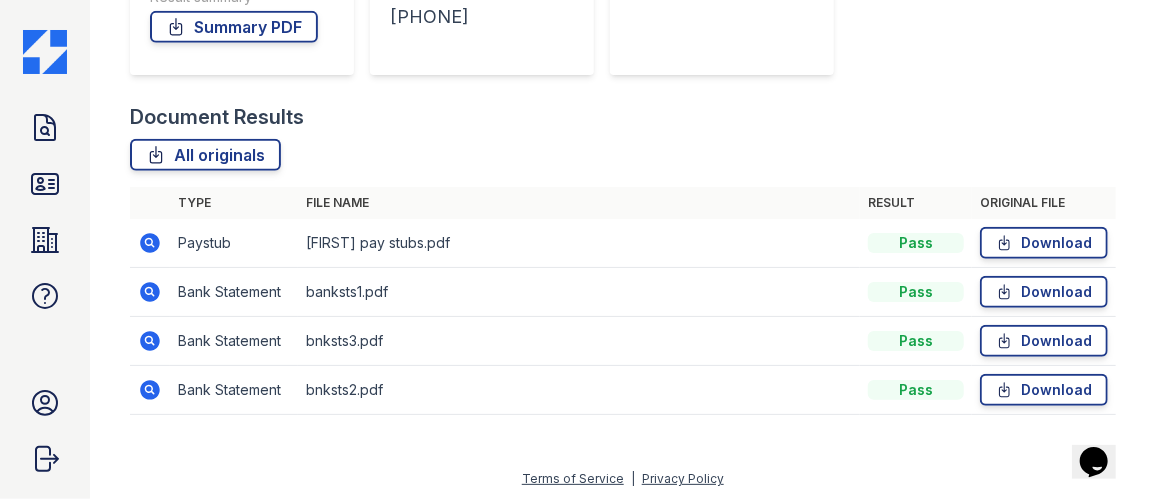 click 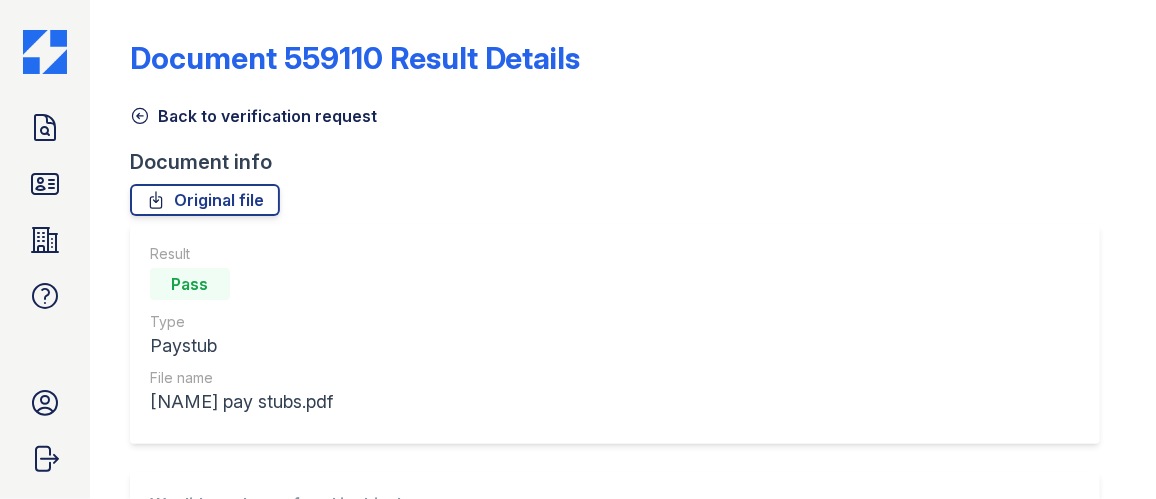 scroll, scrollTop: 0, scrollLeft: 0, axis: both 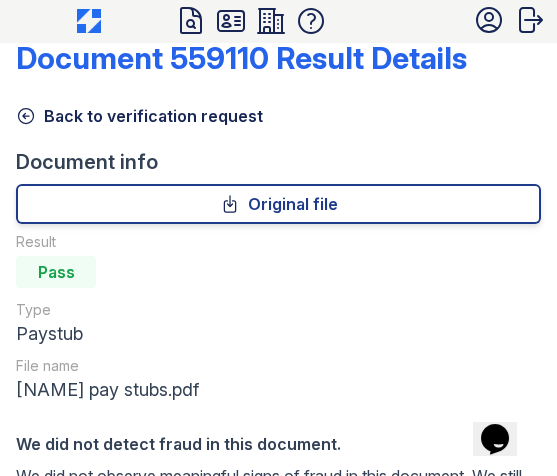 click 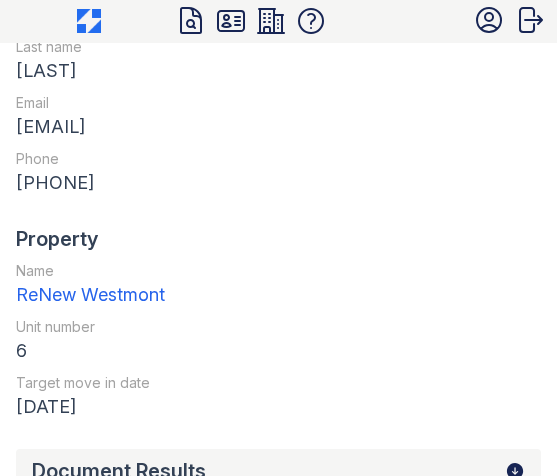 scroll, scrollTop: 648, scrollLeft: 0, axis: vertical 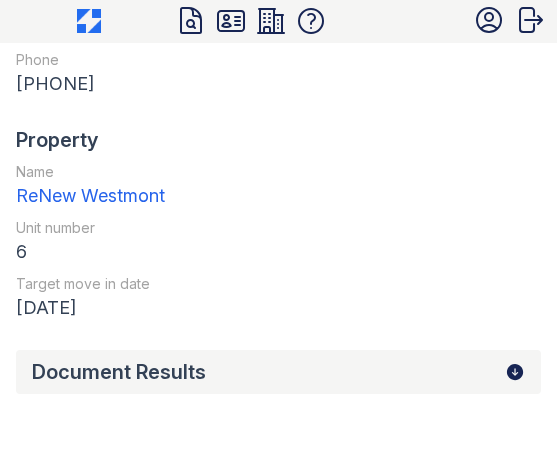 click 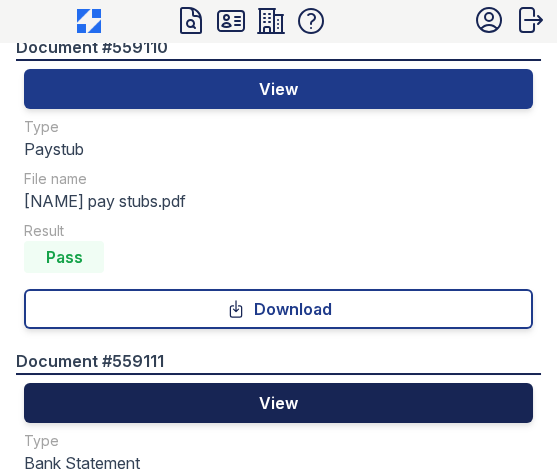 scroll, scrollTop: 1059, scrollLeft: 0, axis: vertical 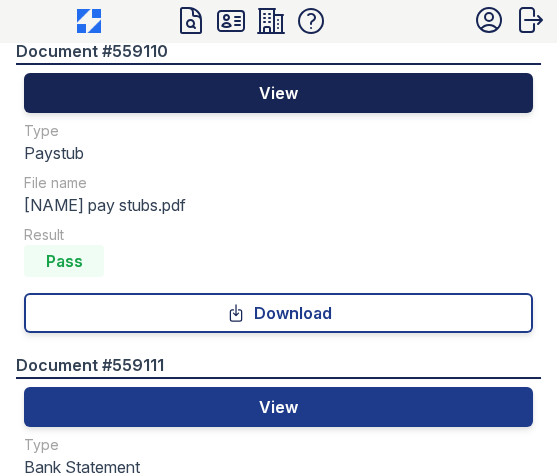 click on "View" at bounding box center [278, 93] 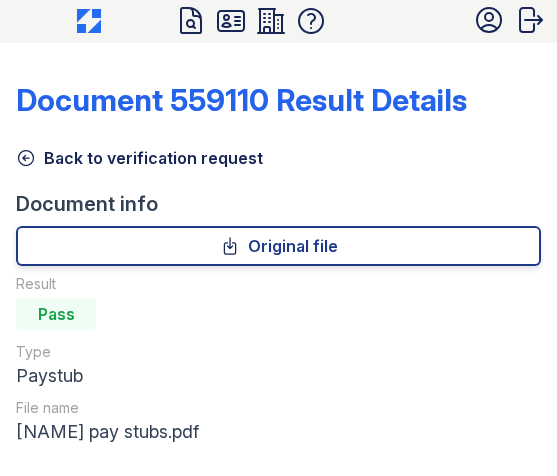 scroll, scrollTop: 0, scrollLeft: 0, axis: both 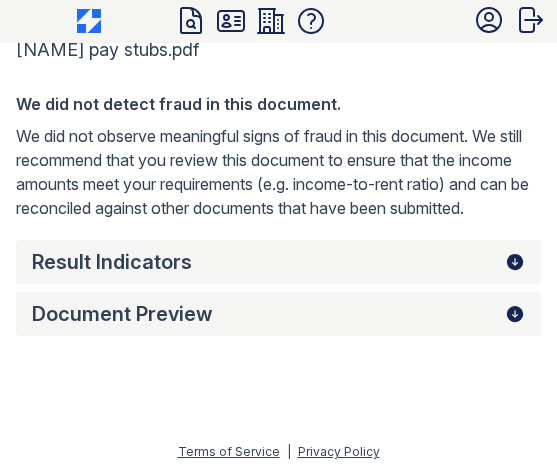 click 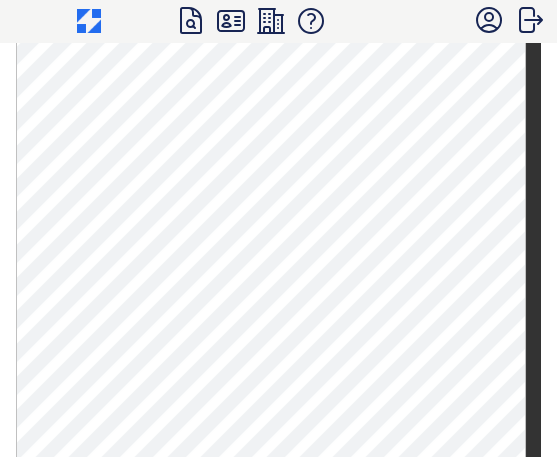 scroll, scrollTop: 712, scrollLeft: 0, axis: vertical 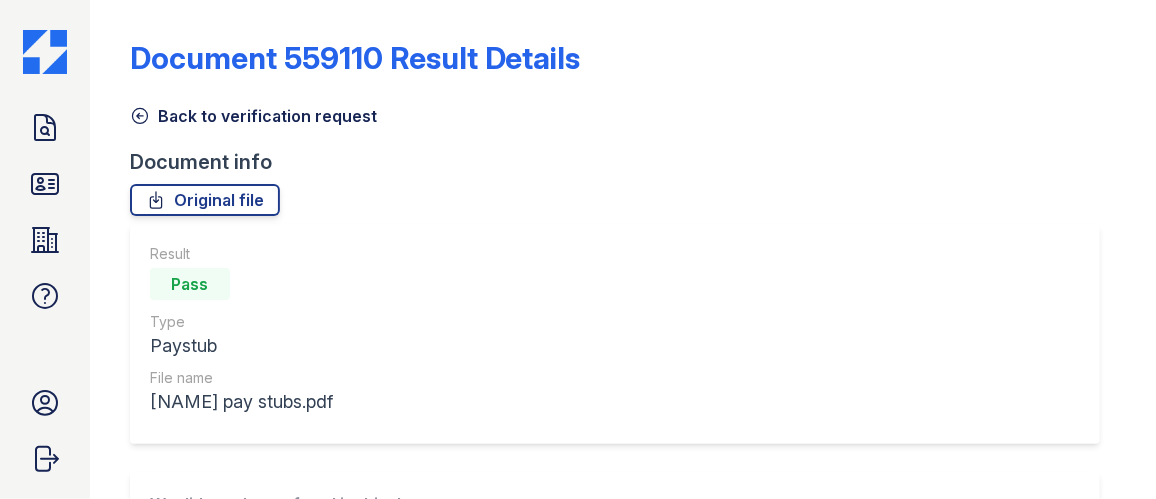 click on "Back to verification request" at bounding box center (253, 116) 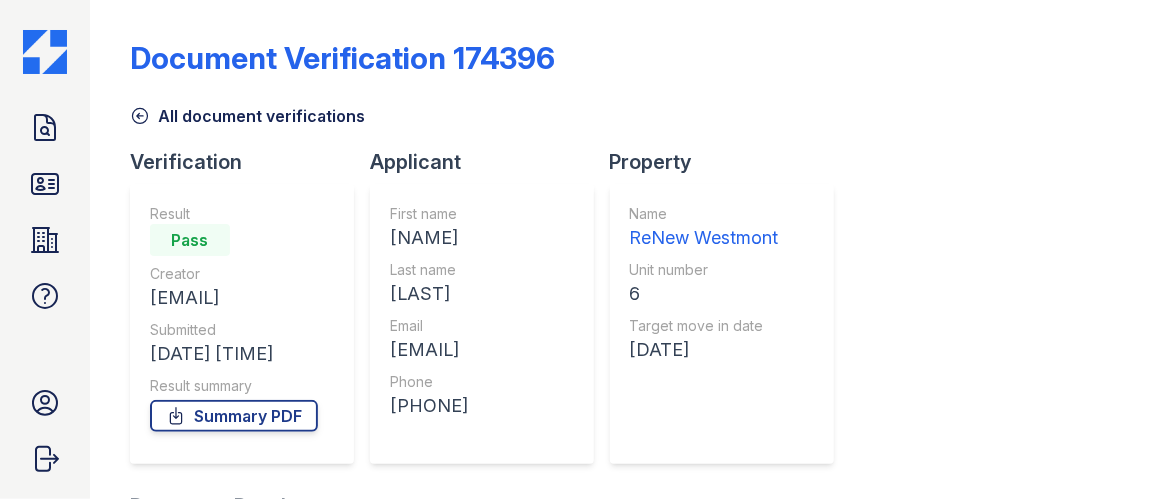 scroll, scrollTop: 390, scrollLeft: 0, axis: vertical 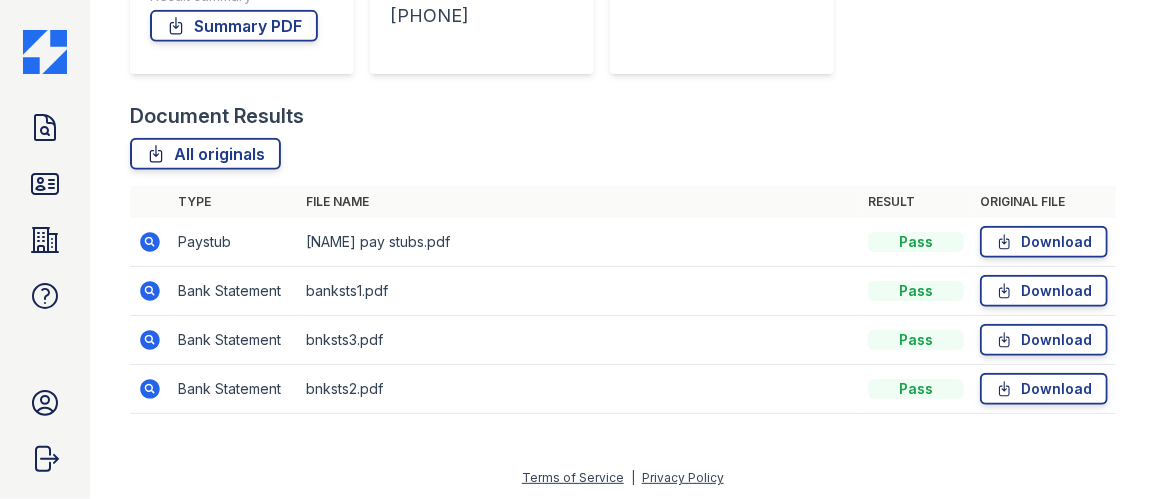 click 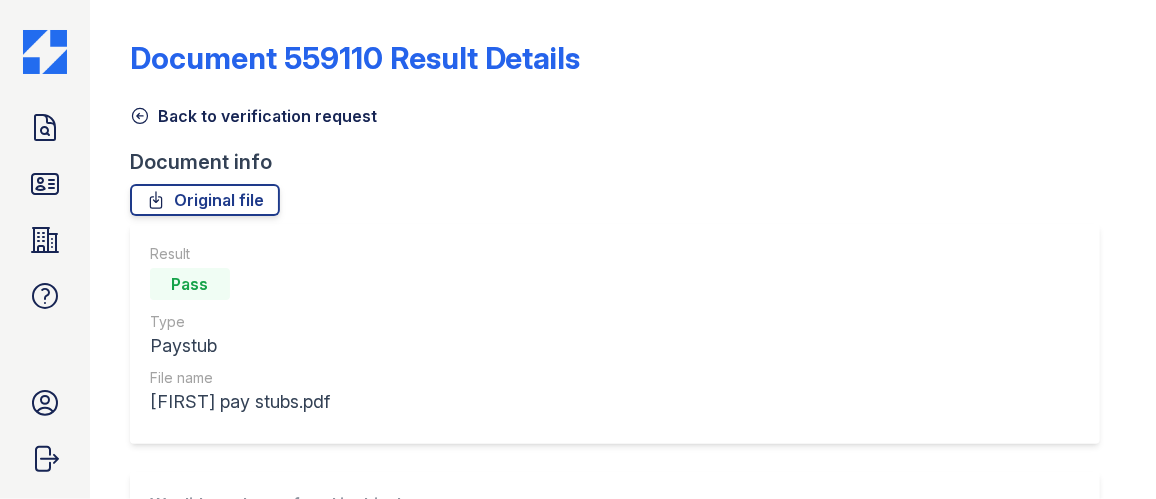 scroll, scrollTop: 0, scrollLeft: 0, axis: both 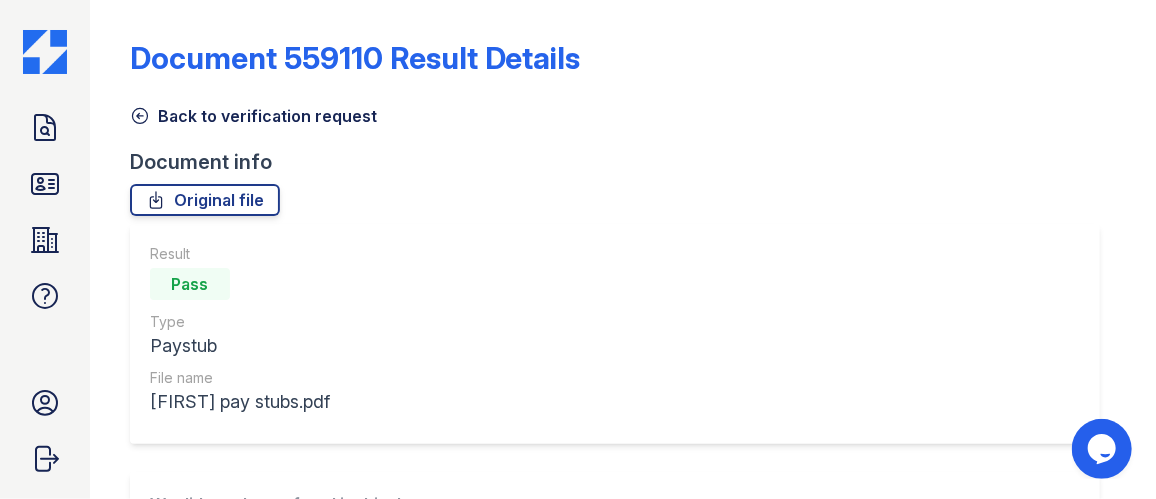 click 